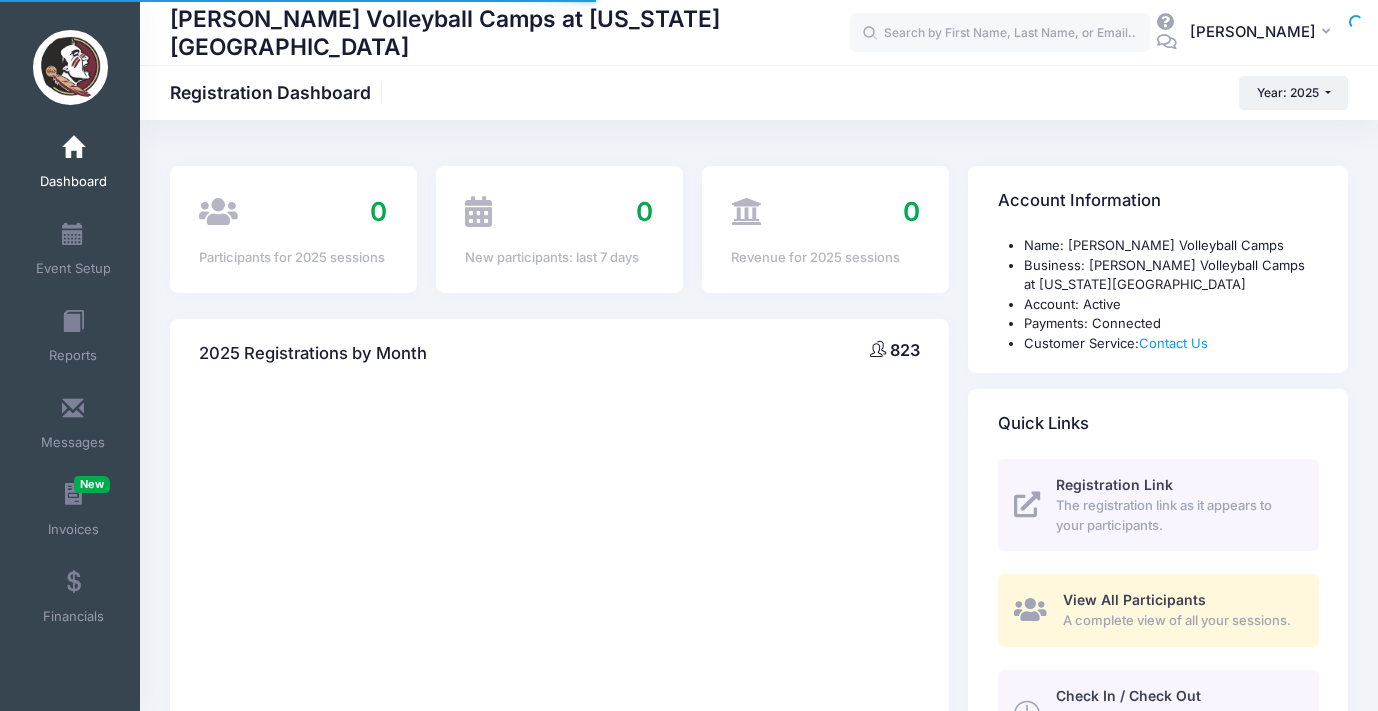 scroll, scrollTop: 0, scrollLeft: 0, axis: both 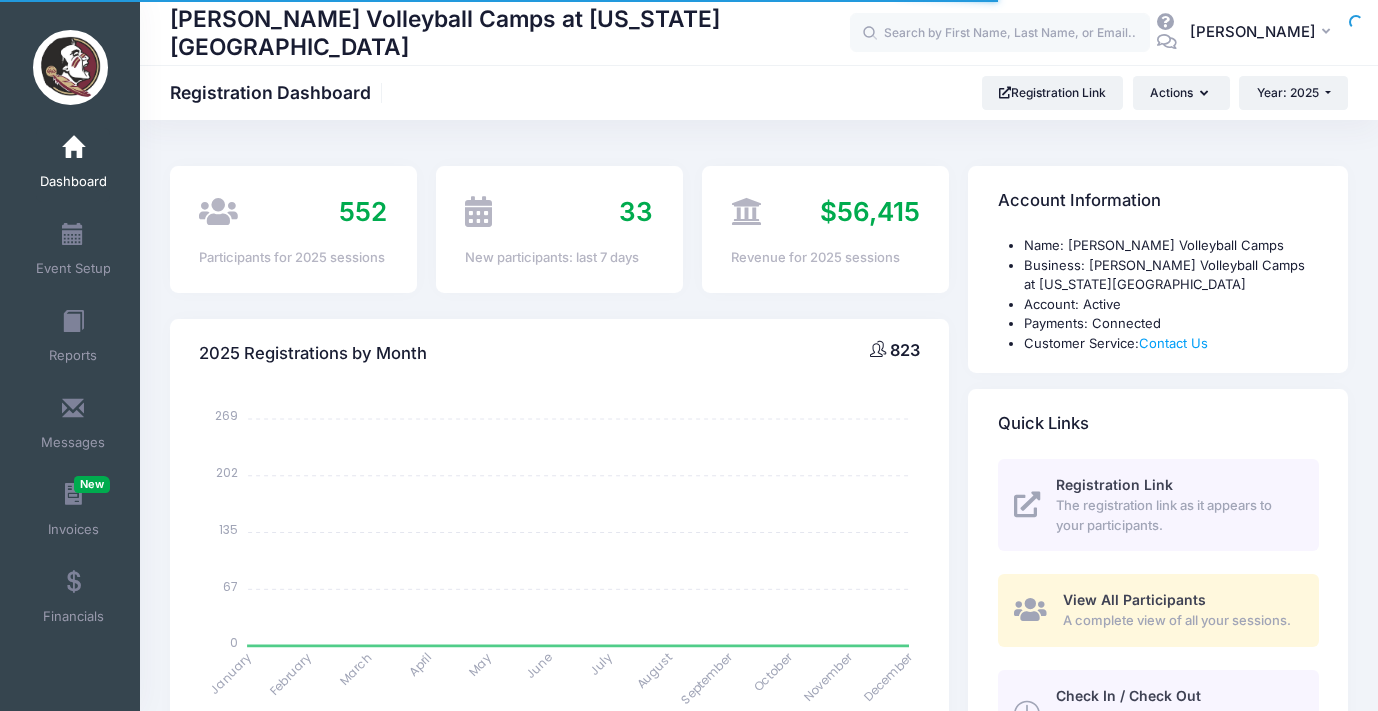 select 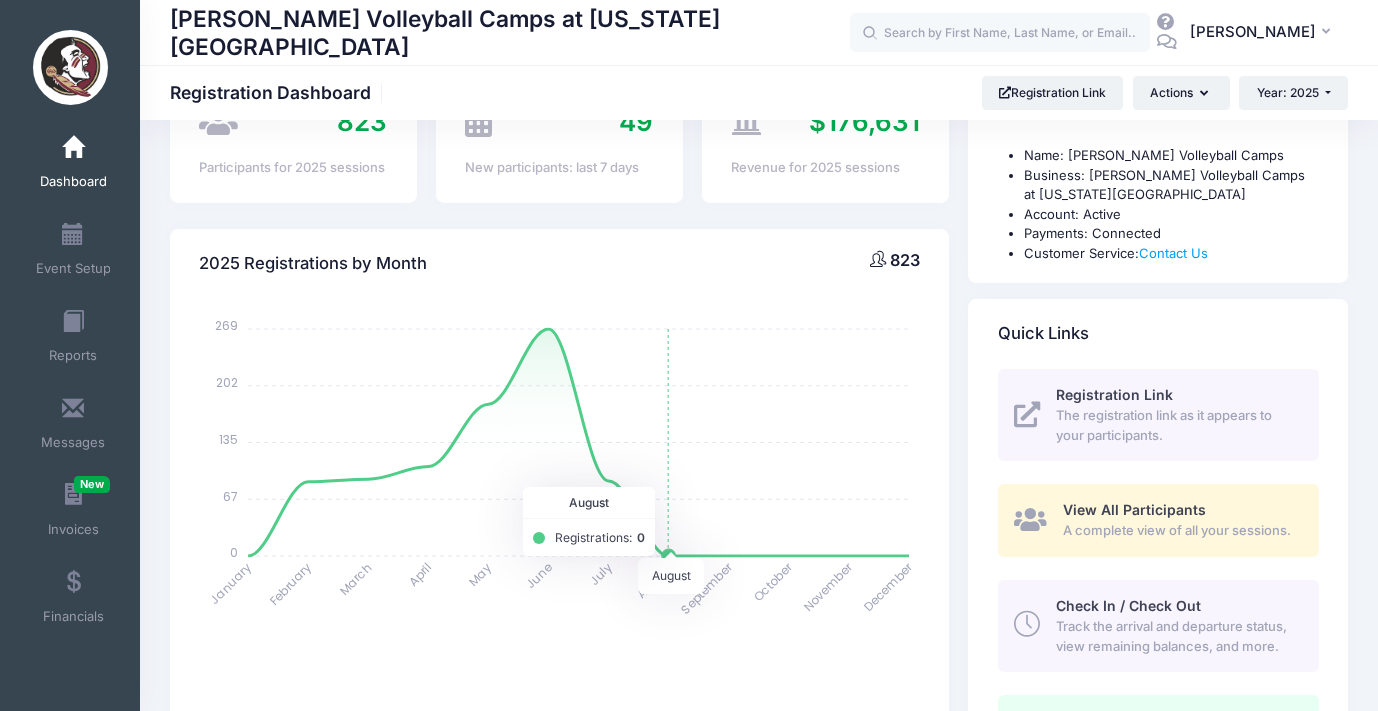 scroll, scrollTop: 109, scrollLeft: 0, axis: vertical 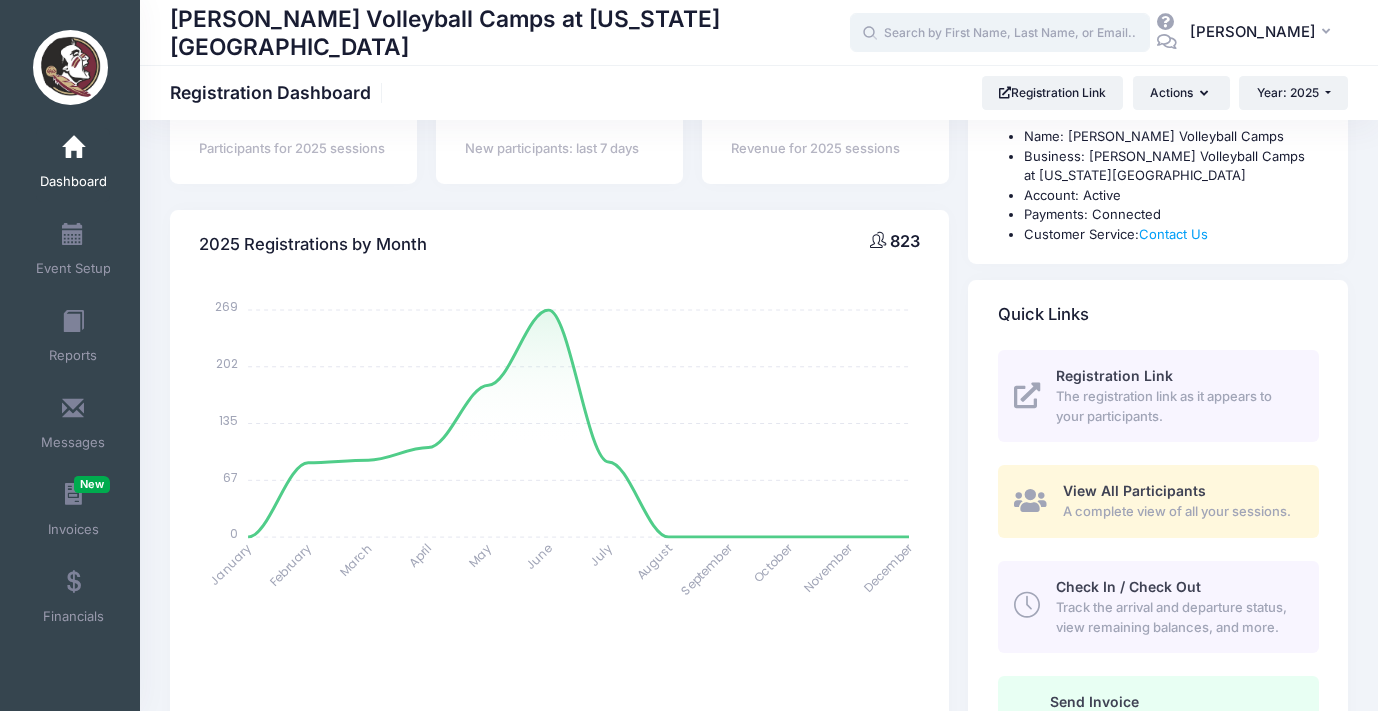 click at bounding box center [1000, 33] 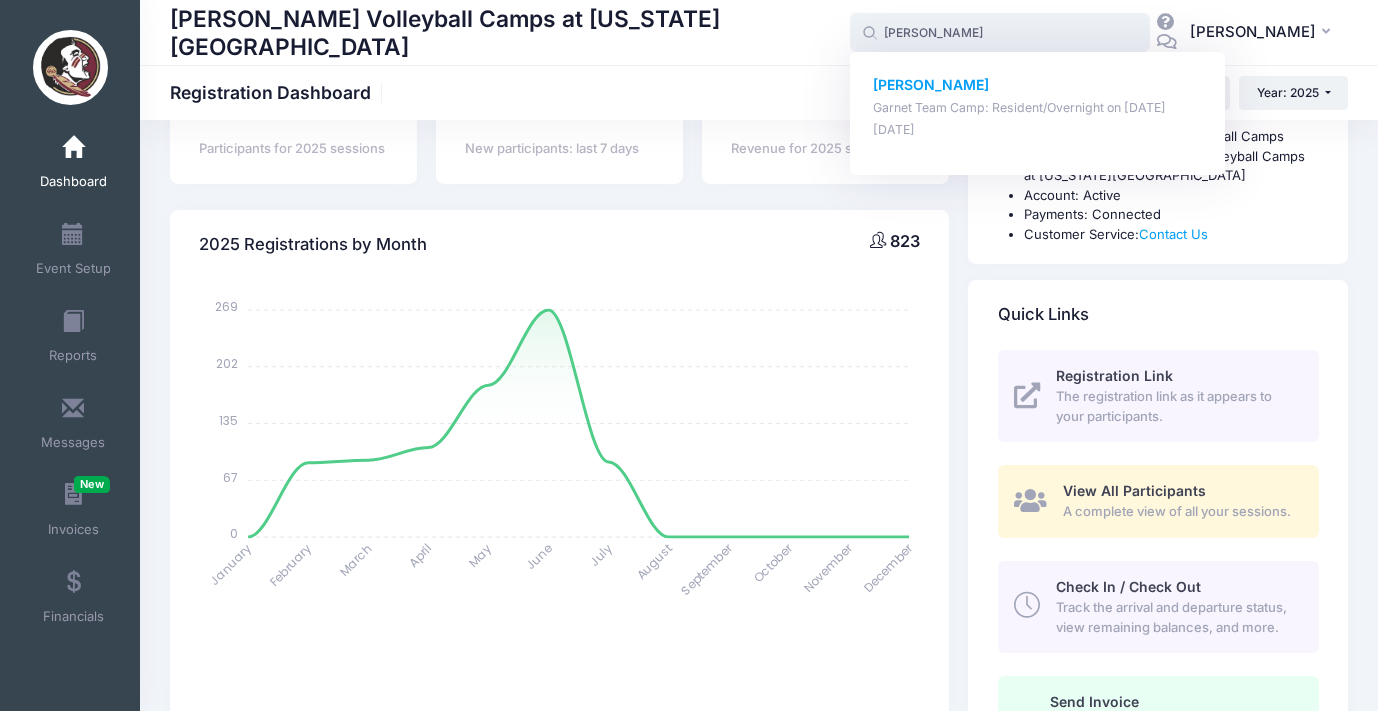 click on "Jenna Morgan" 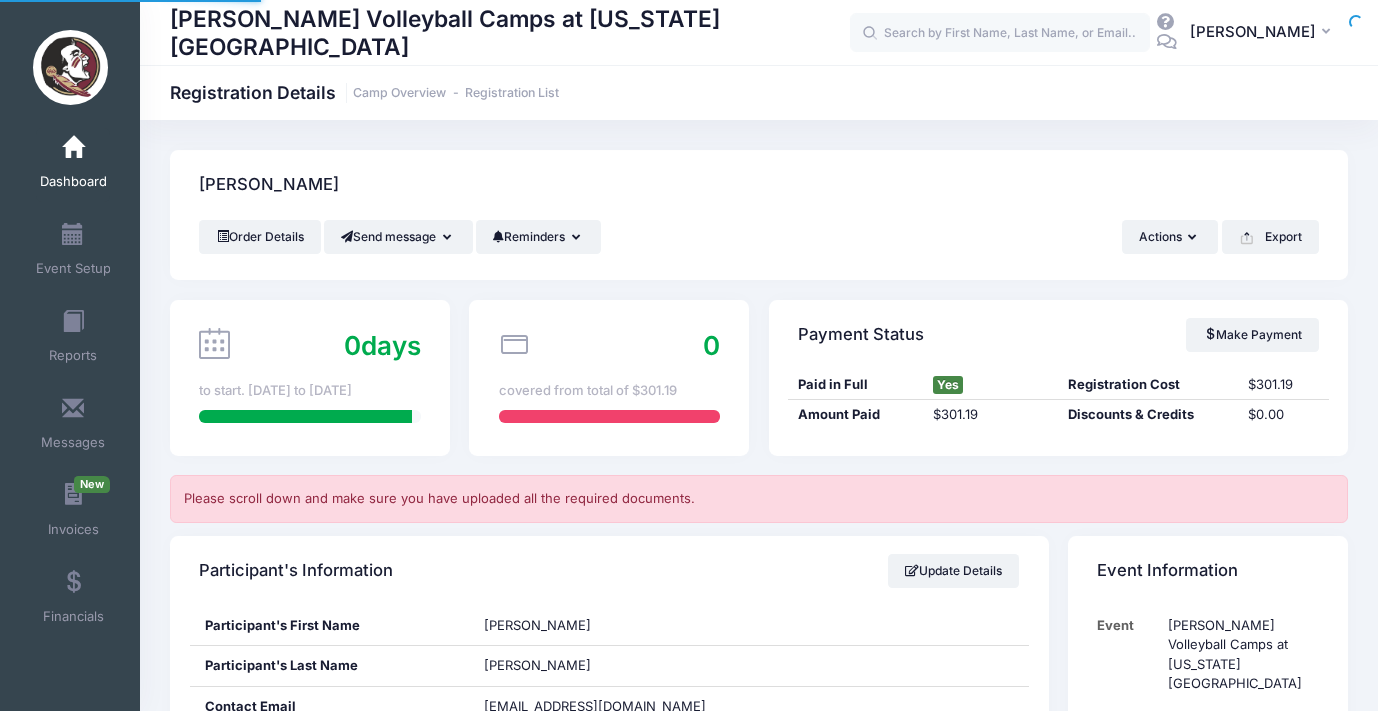 scroll, scrollTop: 0, scrollLeft: 0, axis: both 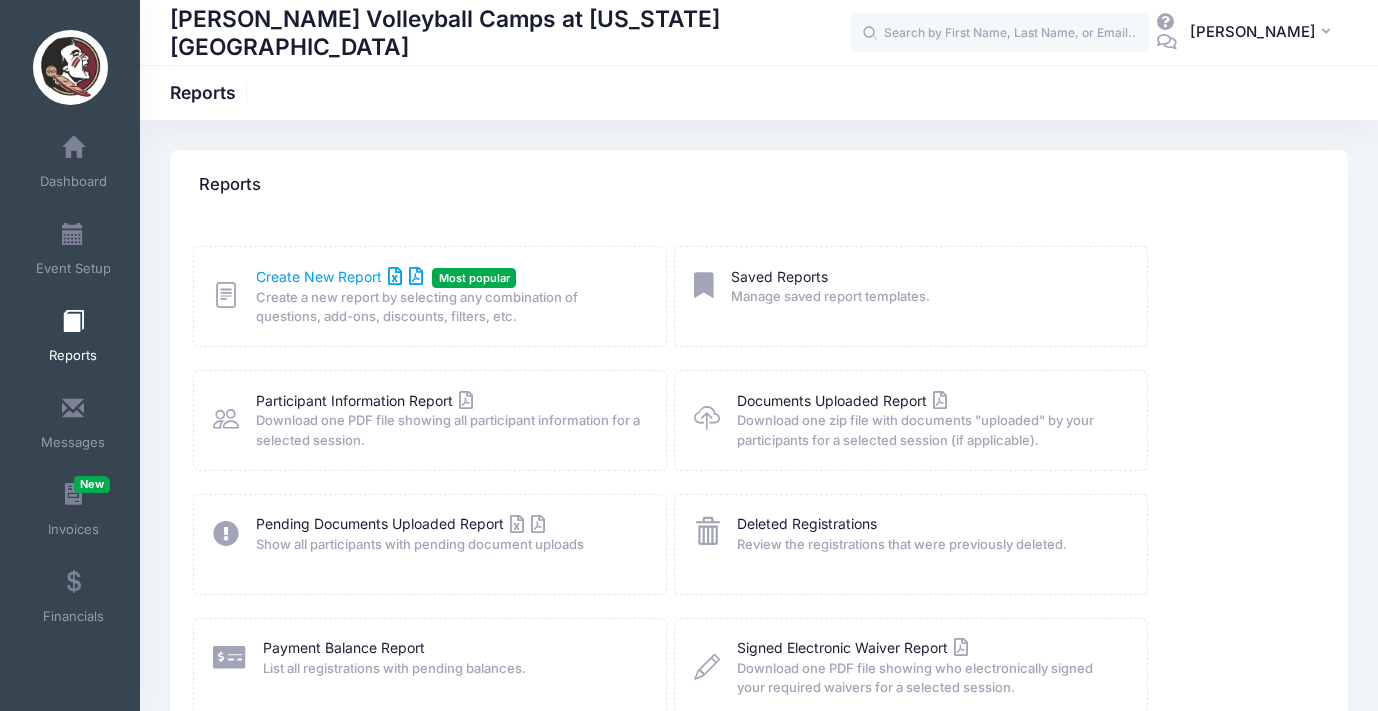 click on "Create New Report" at bounding box center [339, 276] 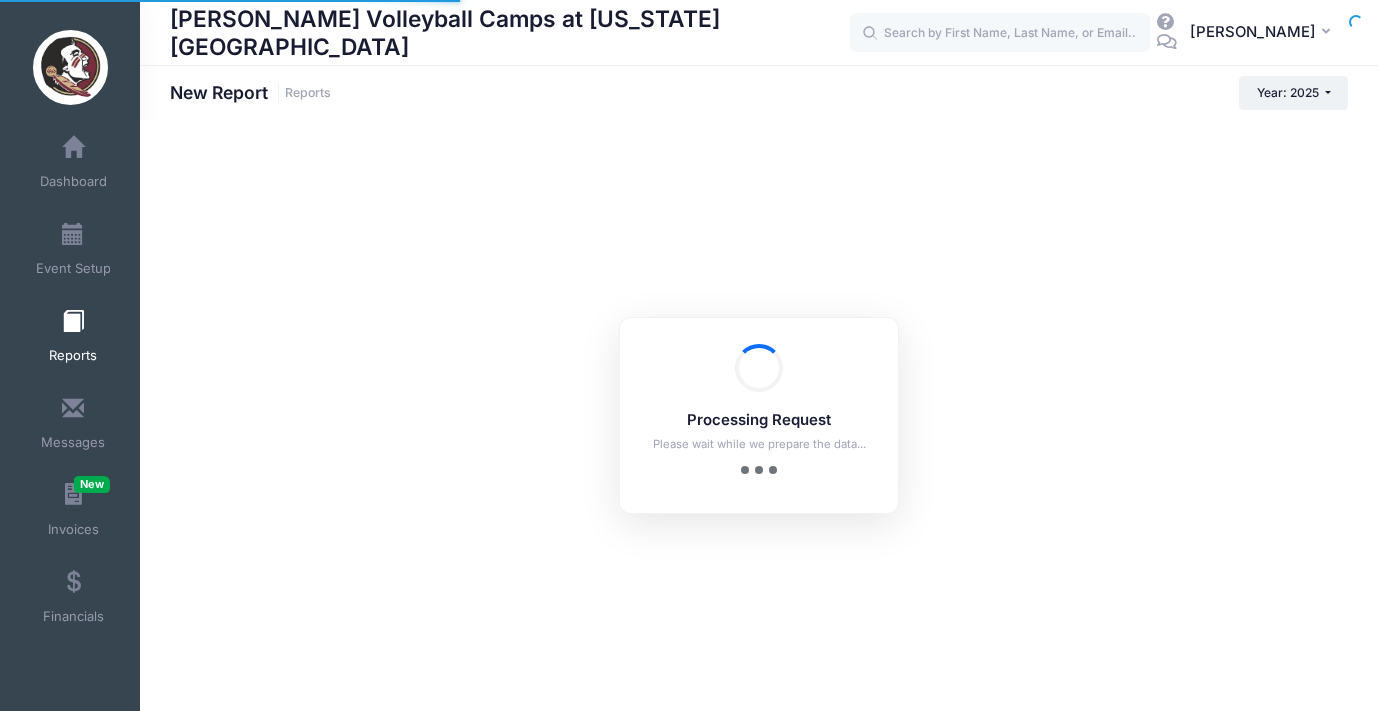 scroll, scrollTop: 0, scrollLeft: 0, axis: both 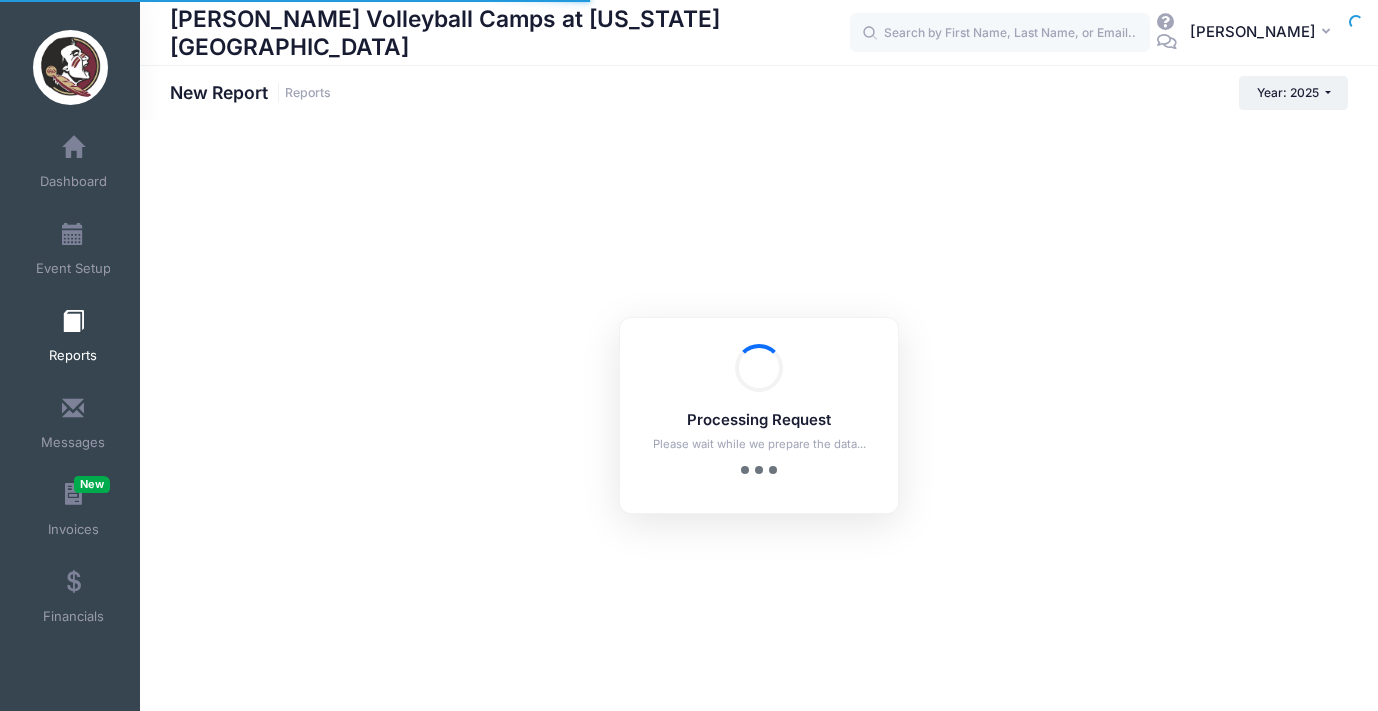checkbox on "true" 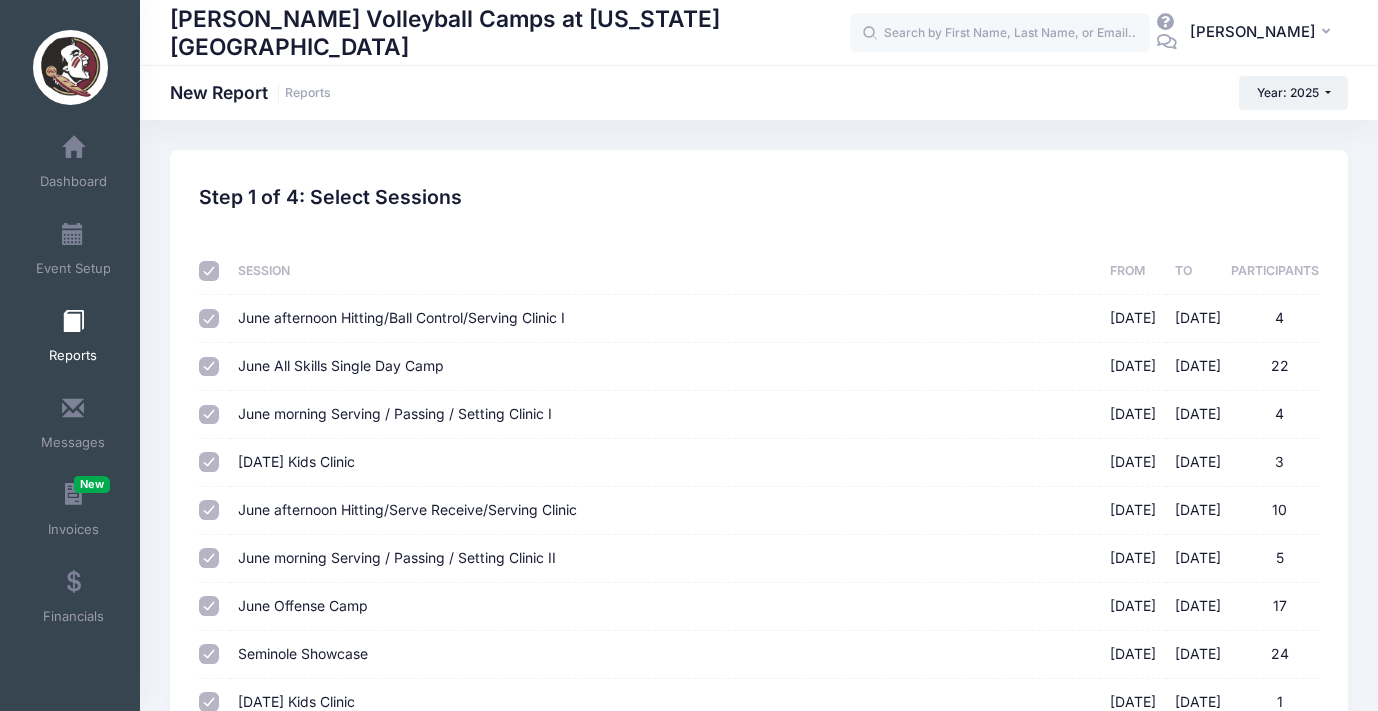 scroll, scrollTop: 0, scrollLeft: 0, axis: both 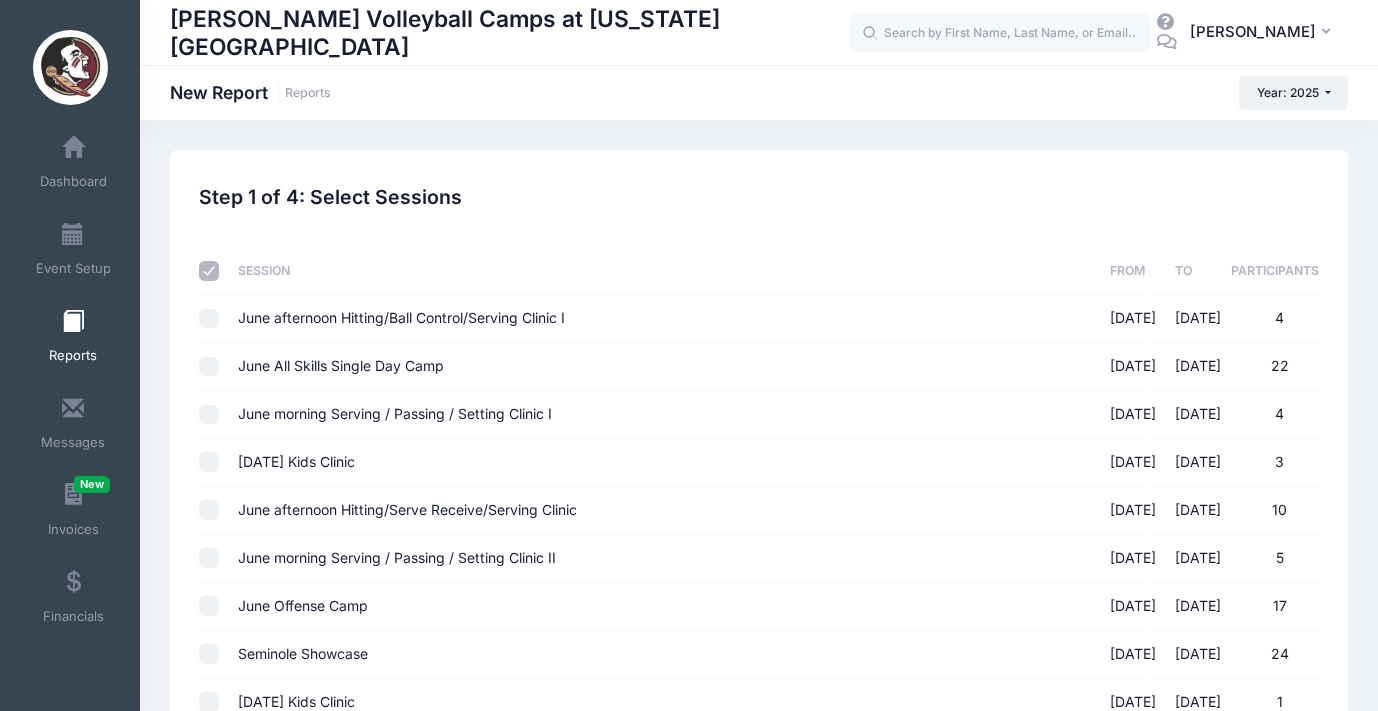 checkbox on "false" 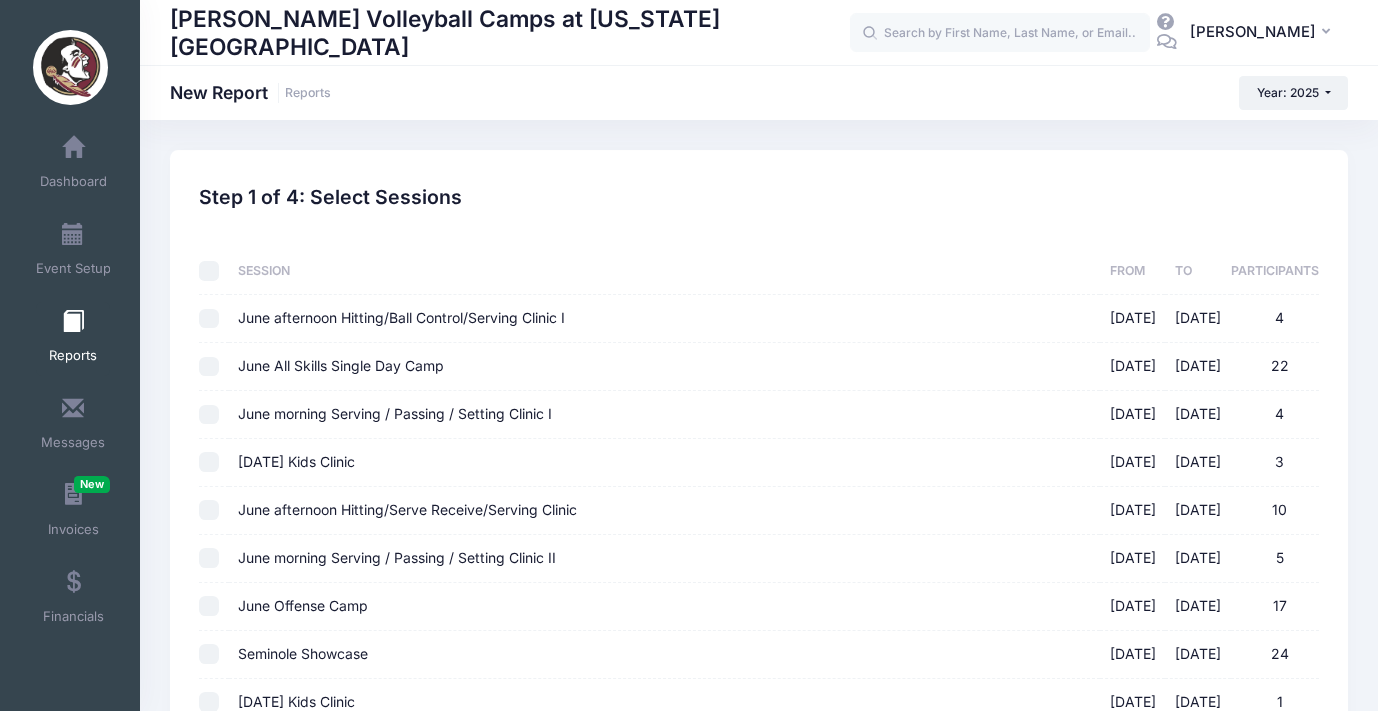 checkbox on "false" 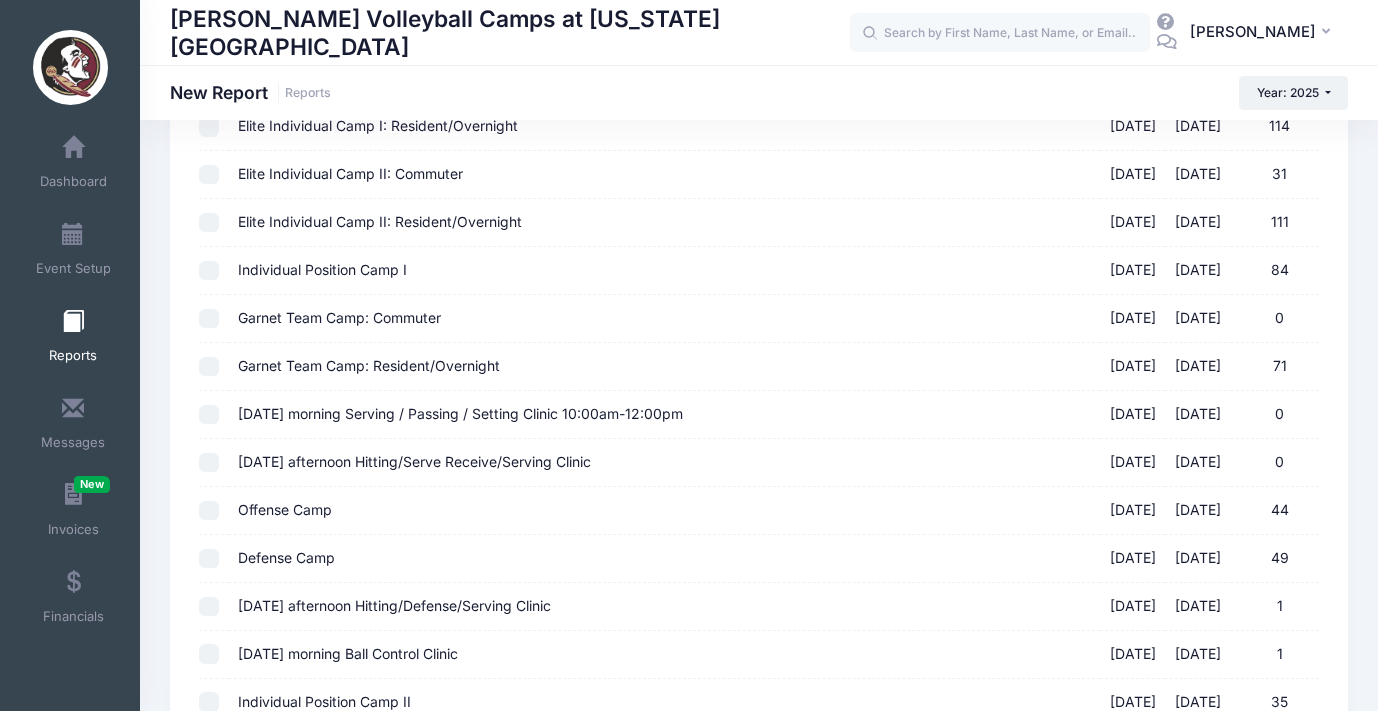 scroll, scrollTop: 803, scrollLeft: 0, axis: vertical 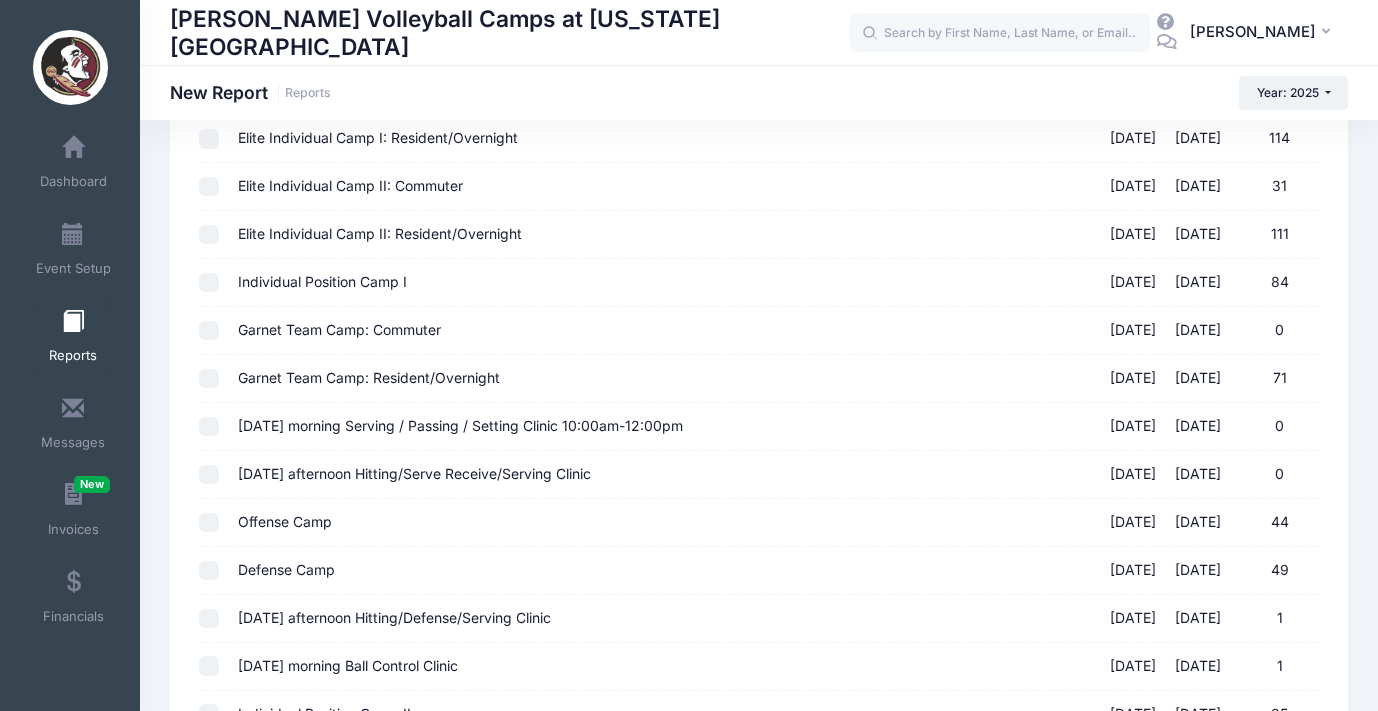 click on "Individual Position Camp I [DATE] - [DATE]  84" at bounding box center (209, 283) 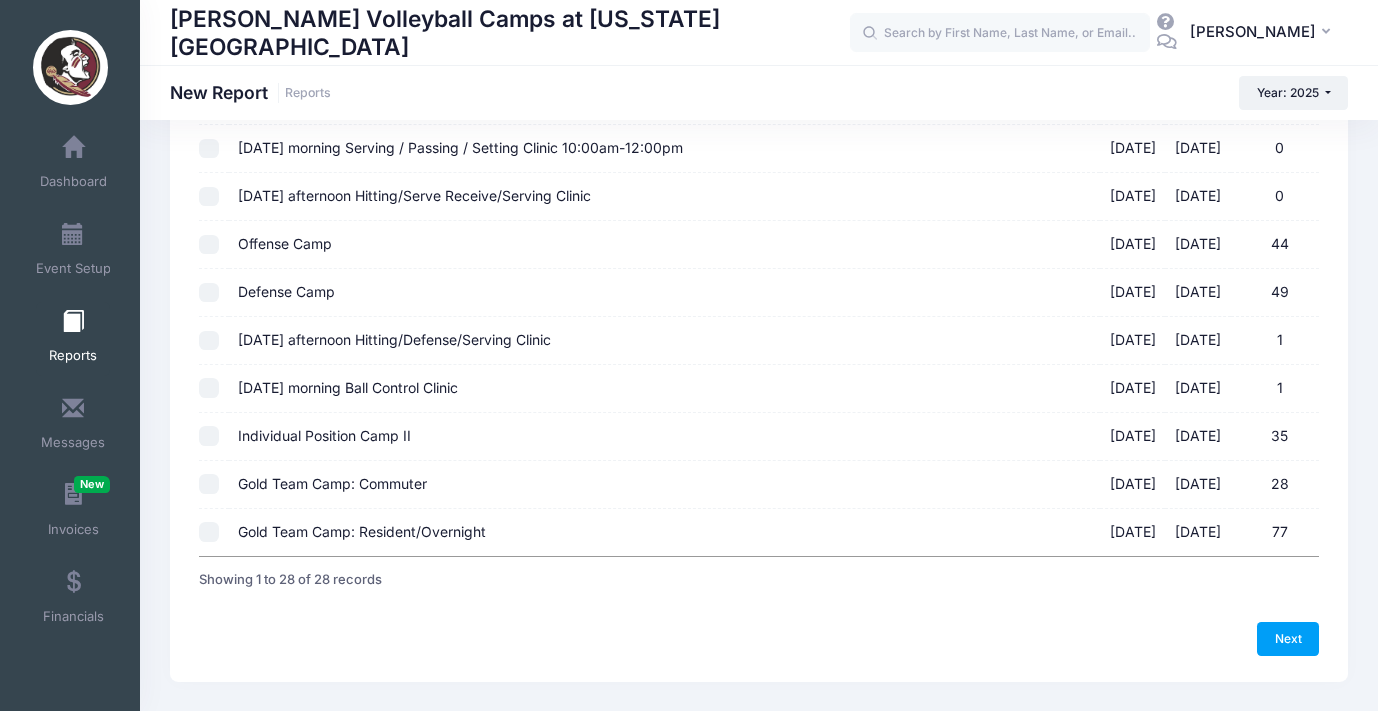 scroll, scrollTop: 1082, scrollLeft: 0, axis: vertical 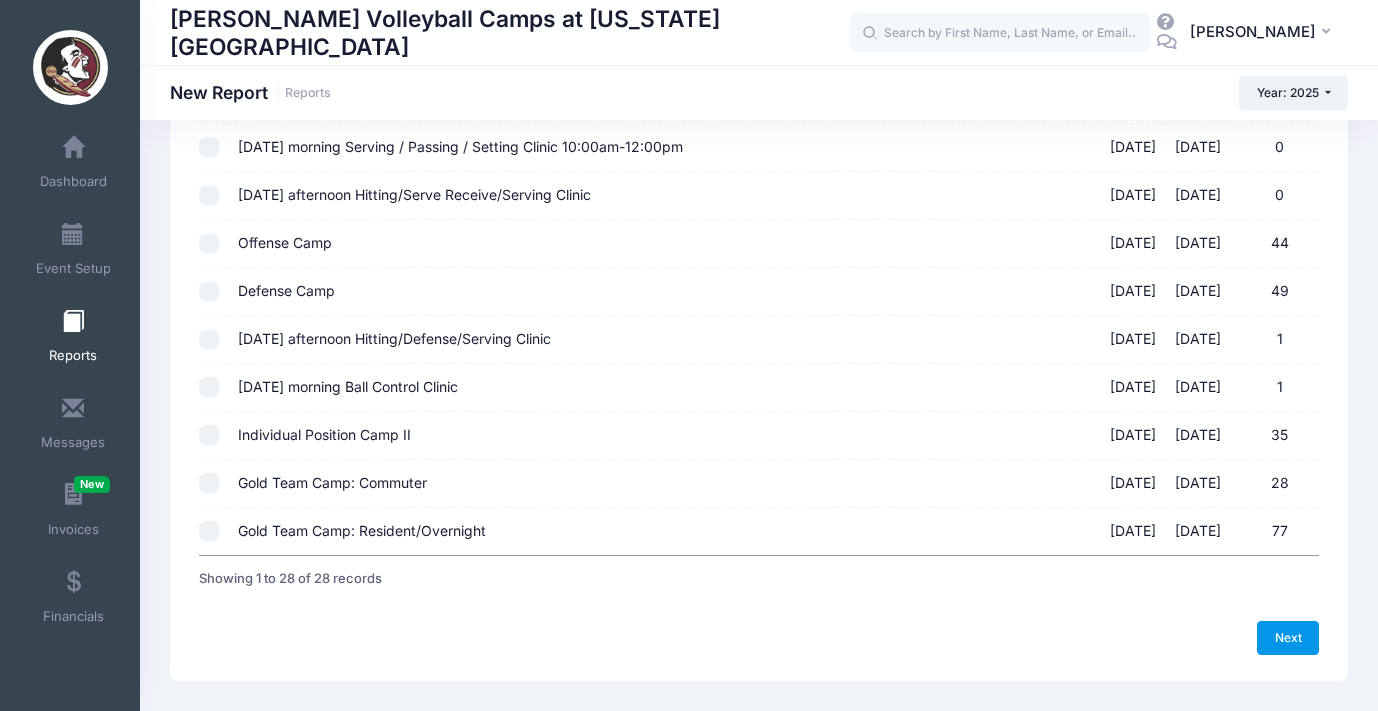 click on "Next" at bounding box center (1288, 638) 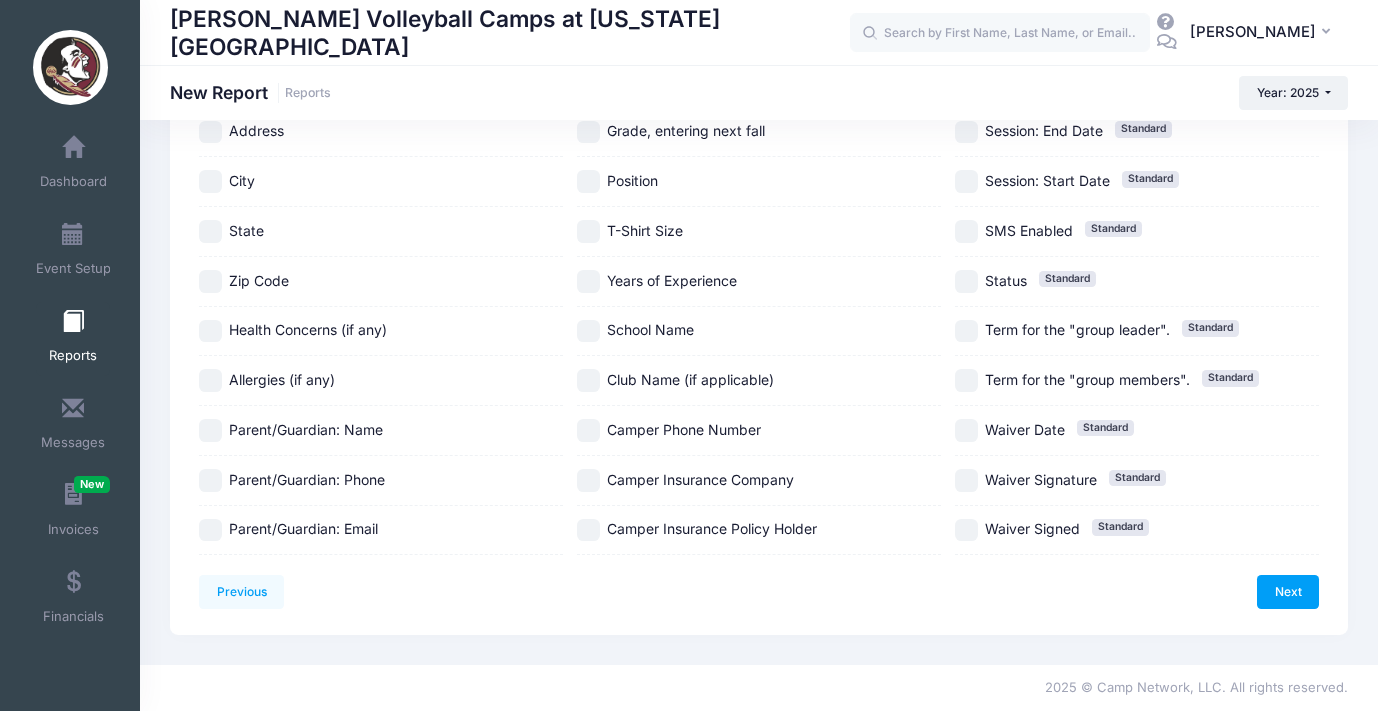 scroll, scrollTop: 633, scrollLeft: 0, axis: vertical 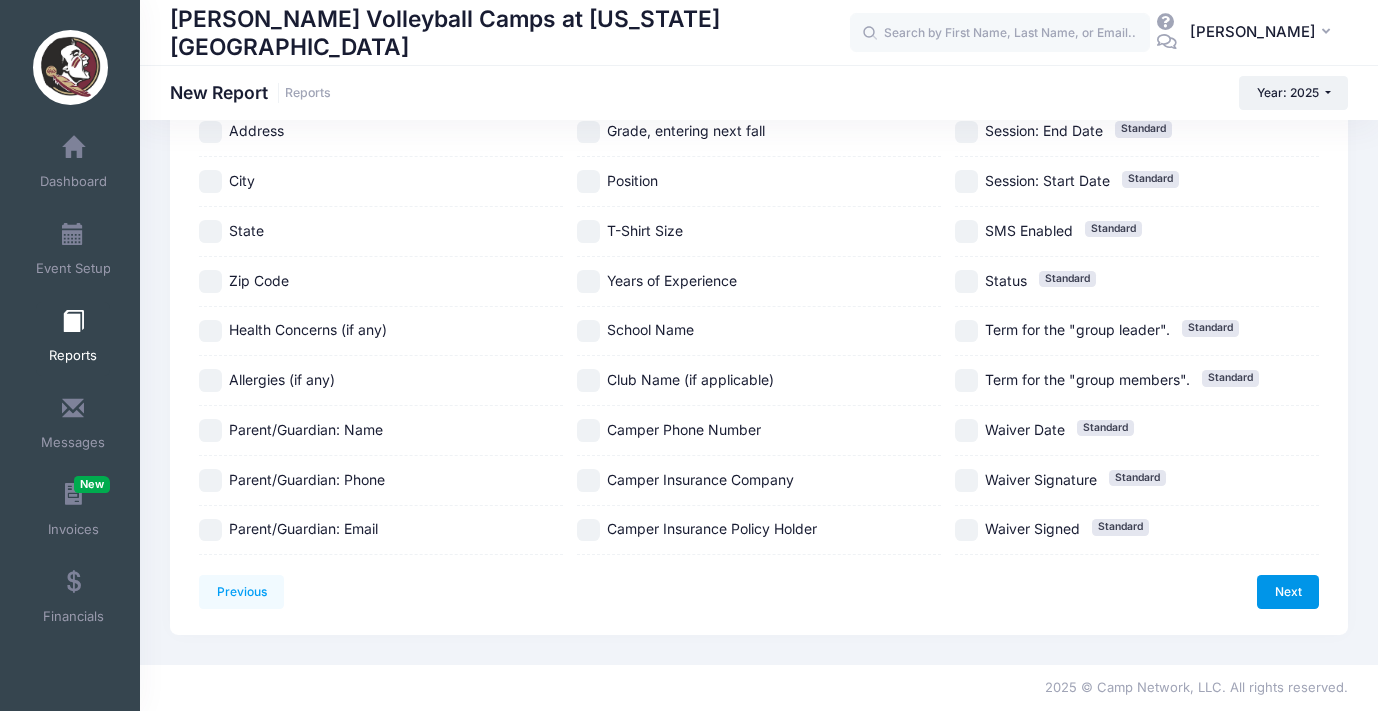 click on "Next" at bounding box center (1288, 592) 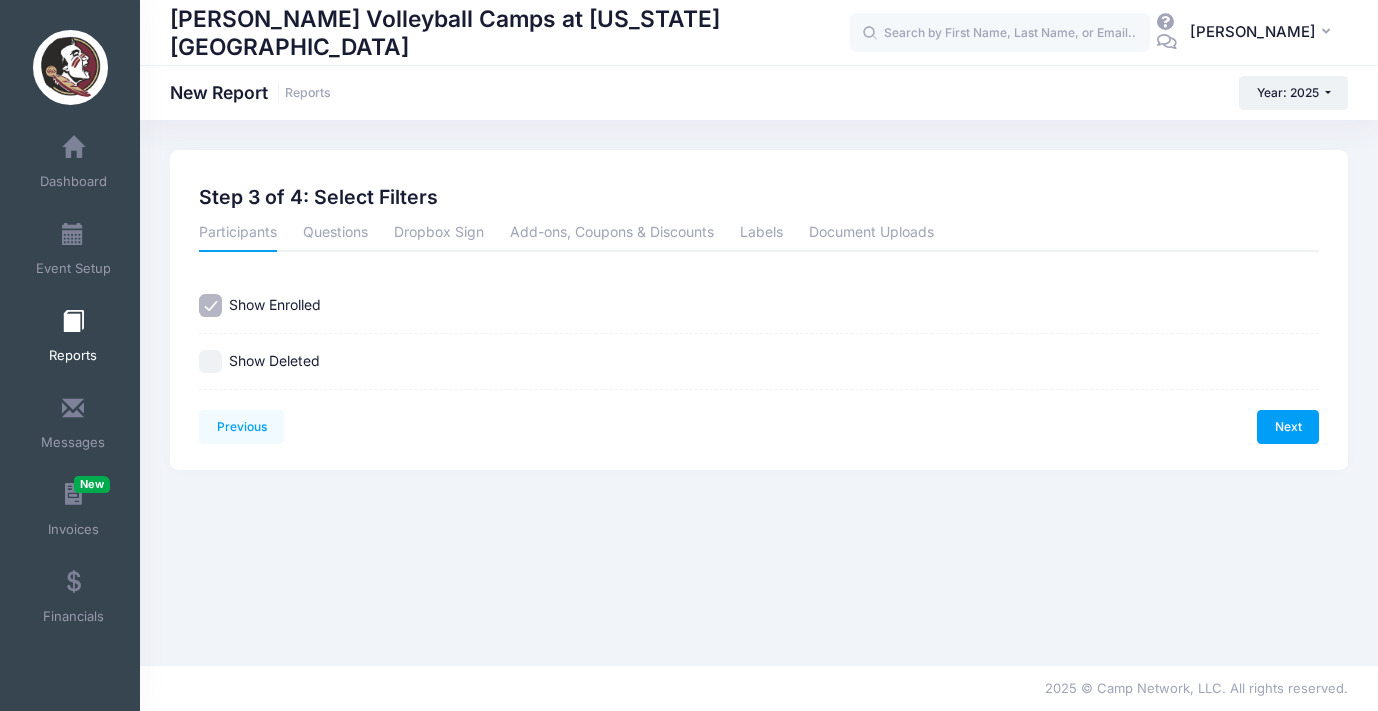 scroll, scrollTop: 0, scrollLeft: 0, axis: both 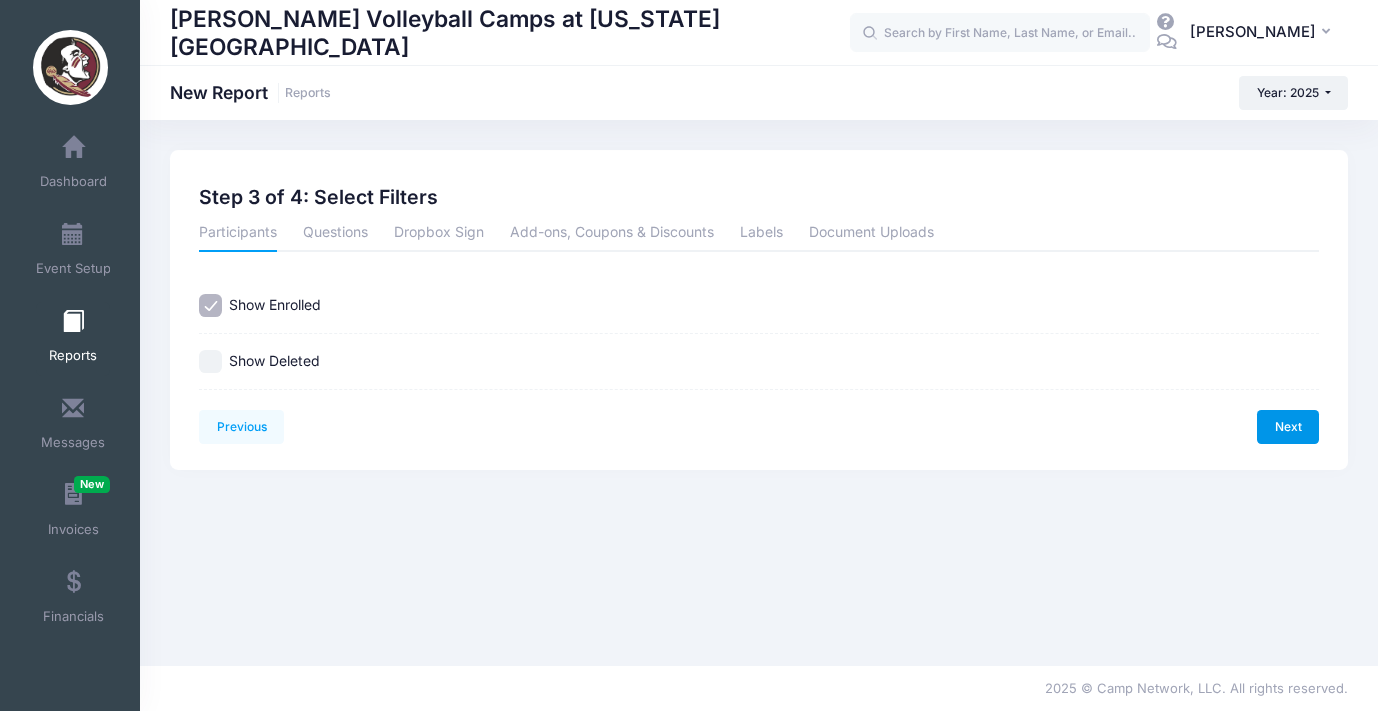 click on "Next" at bounding box center (1288, 427) 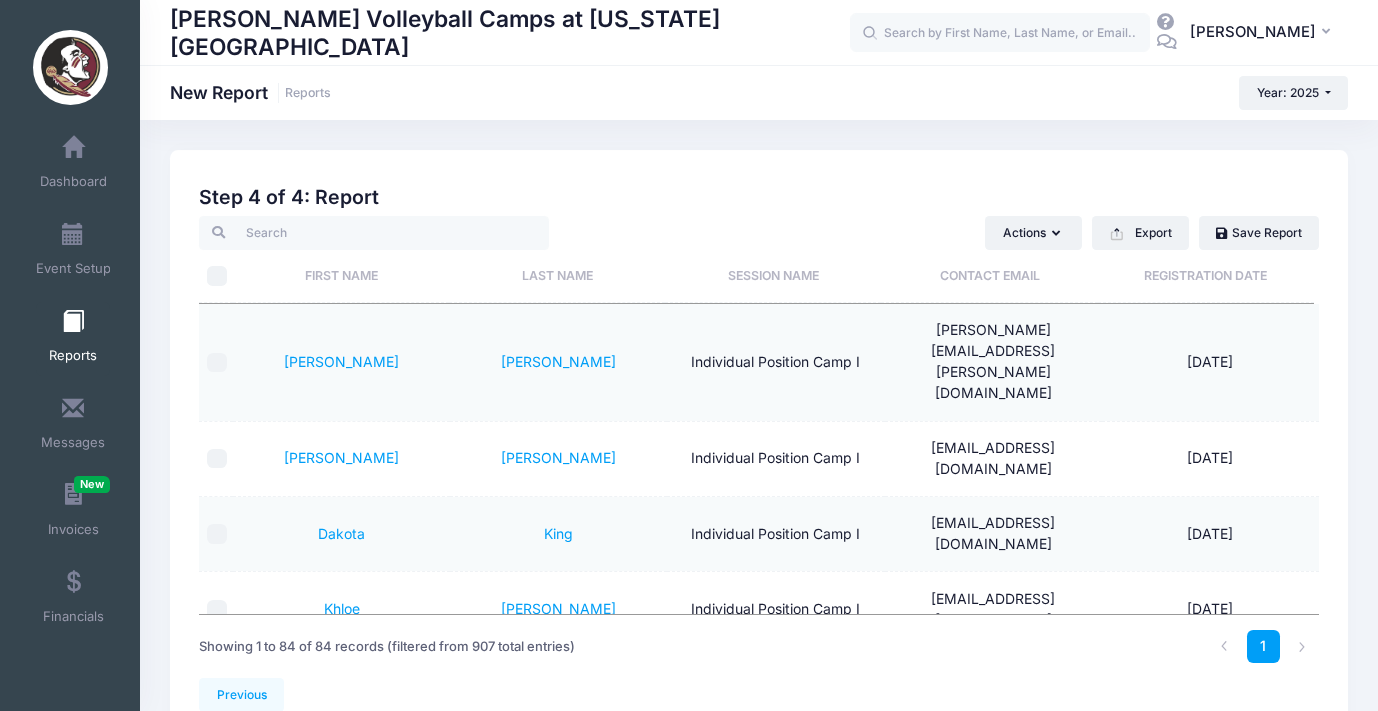 click on "Registration Date" at bounding box center [1206, 276] 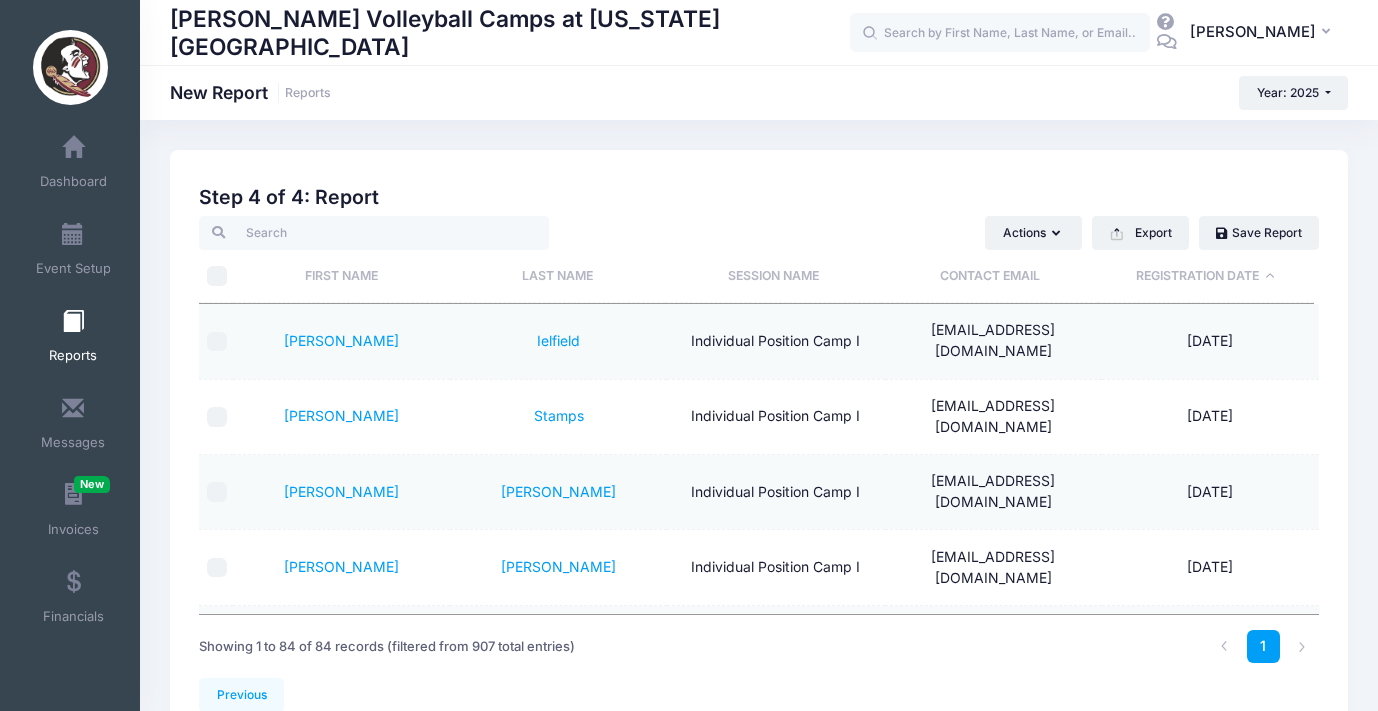 click on "Registration Date" at bounding box center (1206, 276) 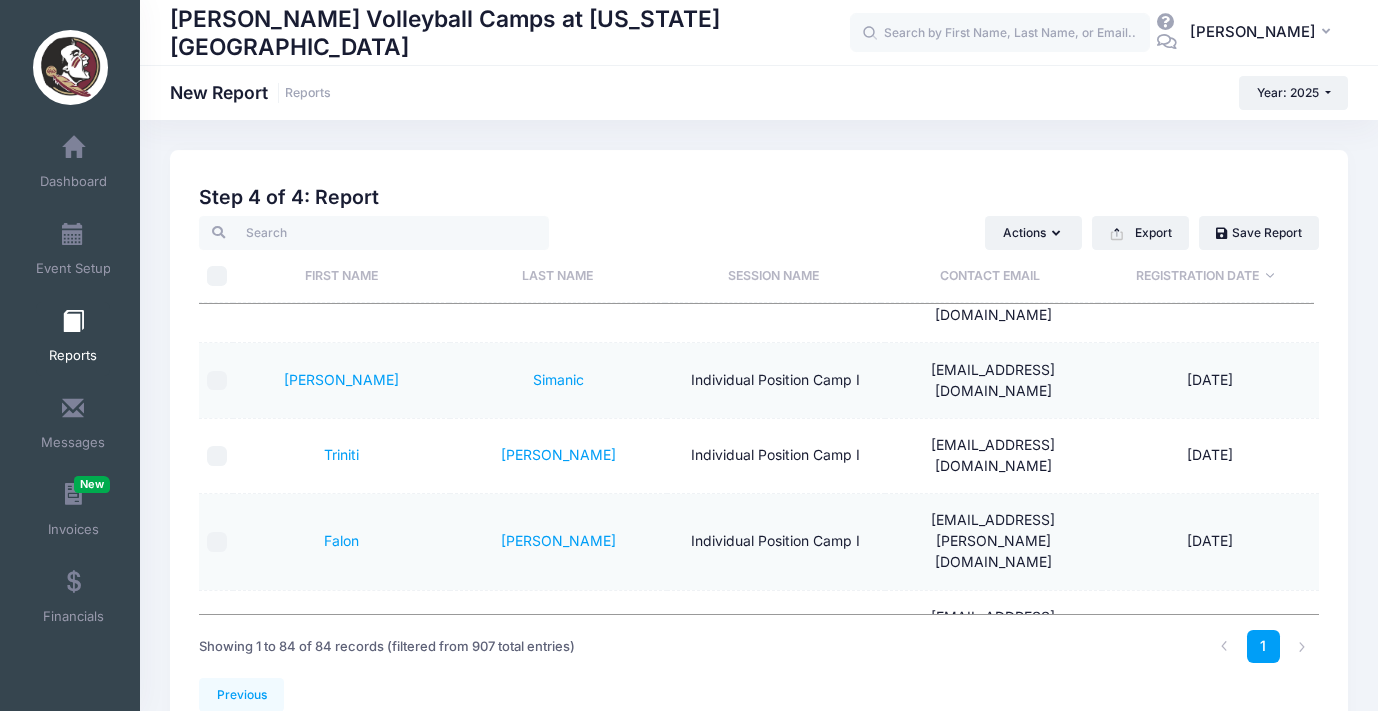 scroll, scrollTop: 630, scrollLeft: 0, axis: vertical 